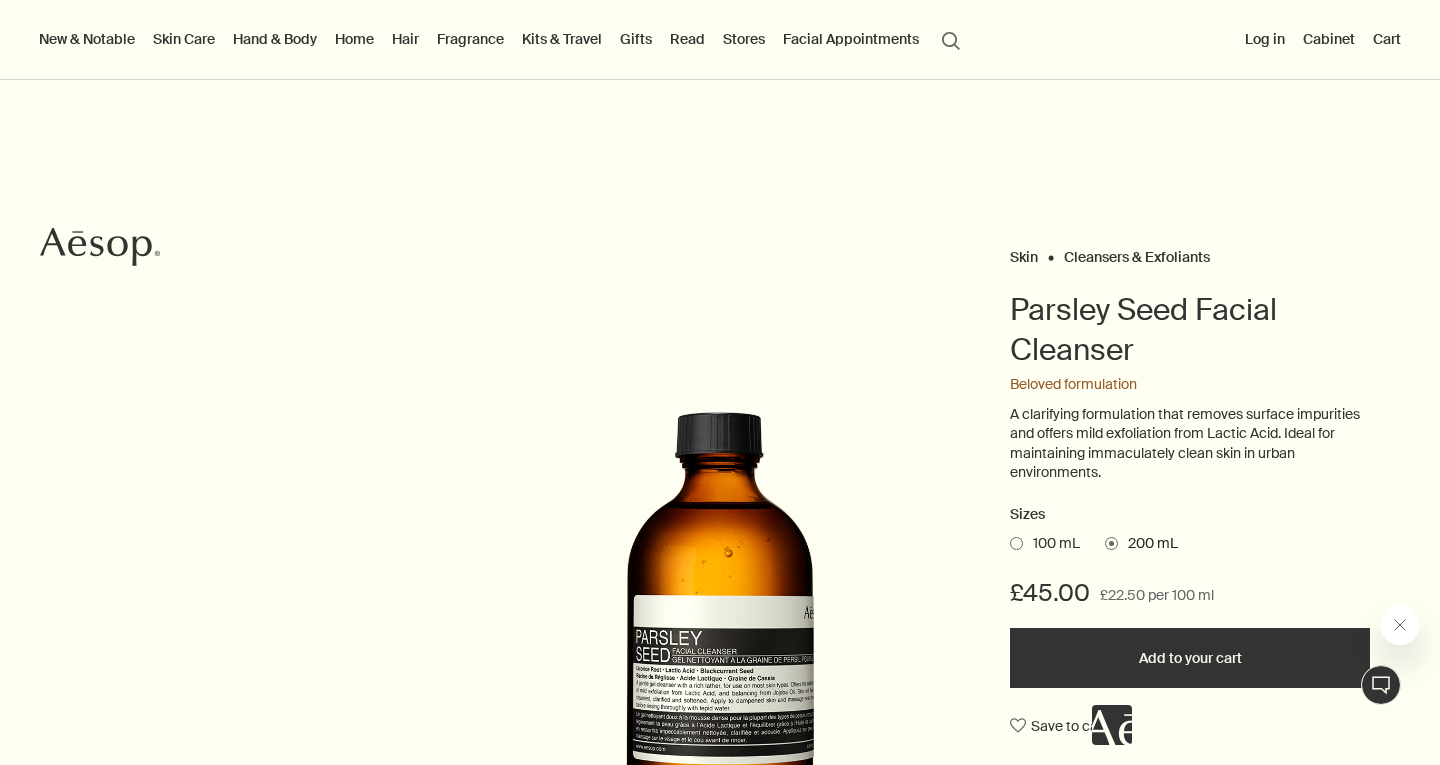 scroll, scrollTop: 0, scrollLeft: 0, axis: both 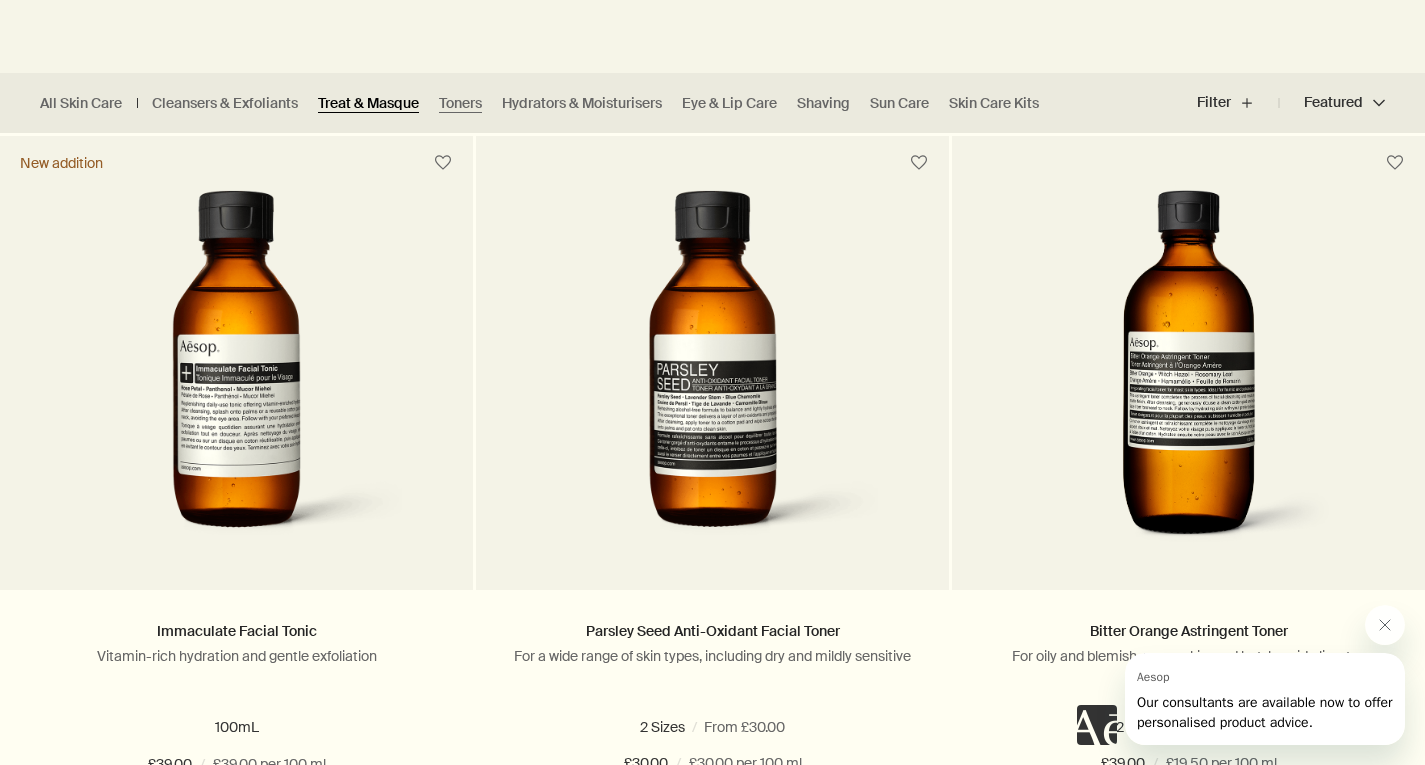 click on "Treat & Masque" at bounding box center (368, 103) 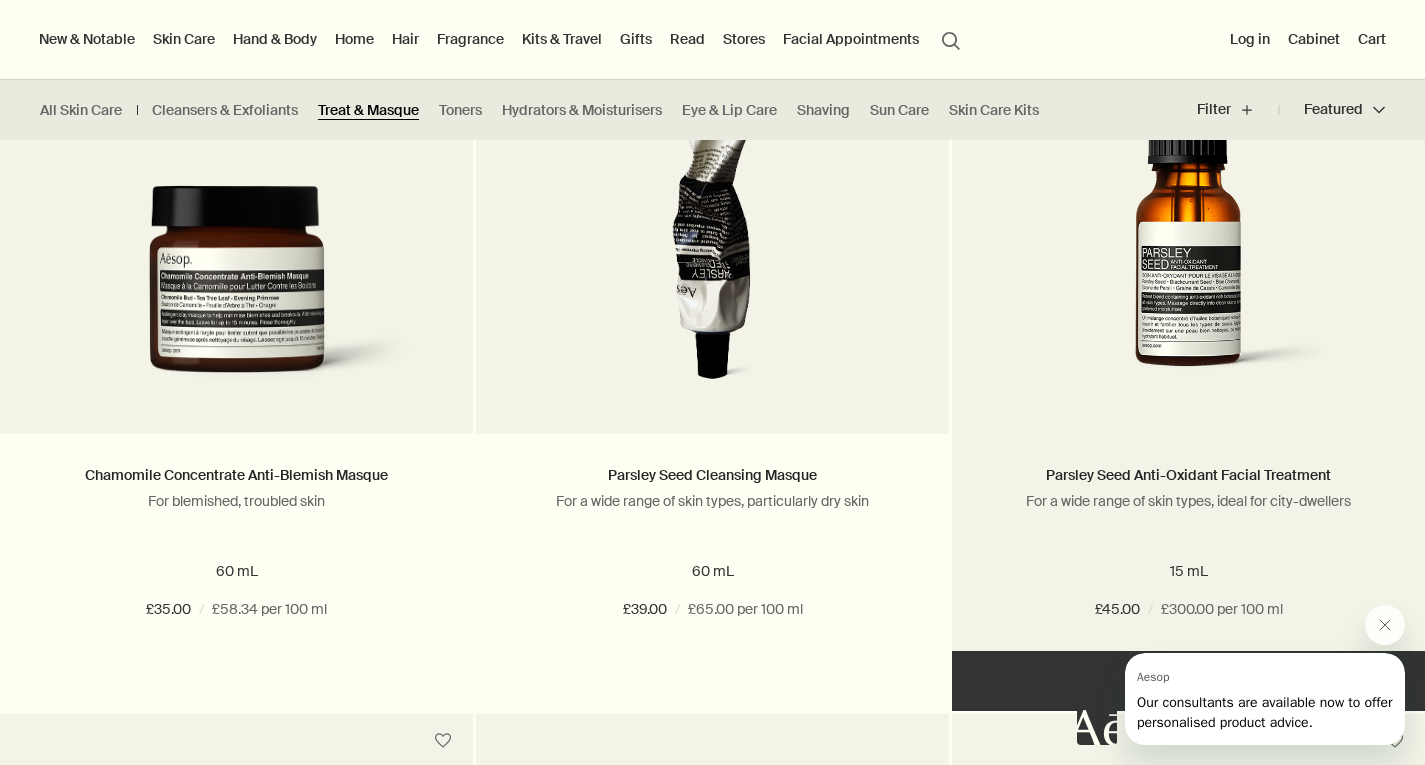 scroll, scrollTop: 2100, scrollLeft: 0, axis: vertical 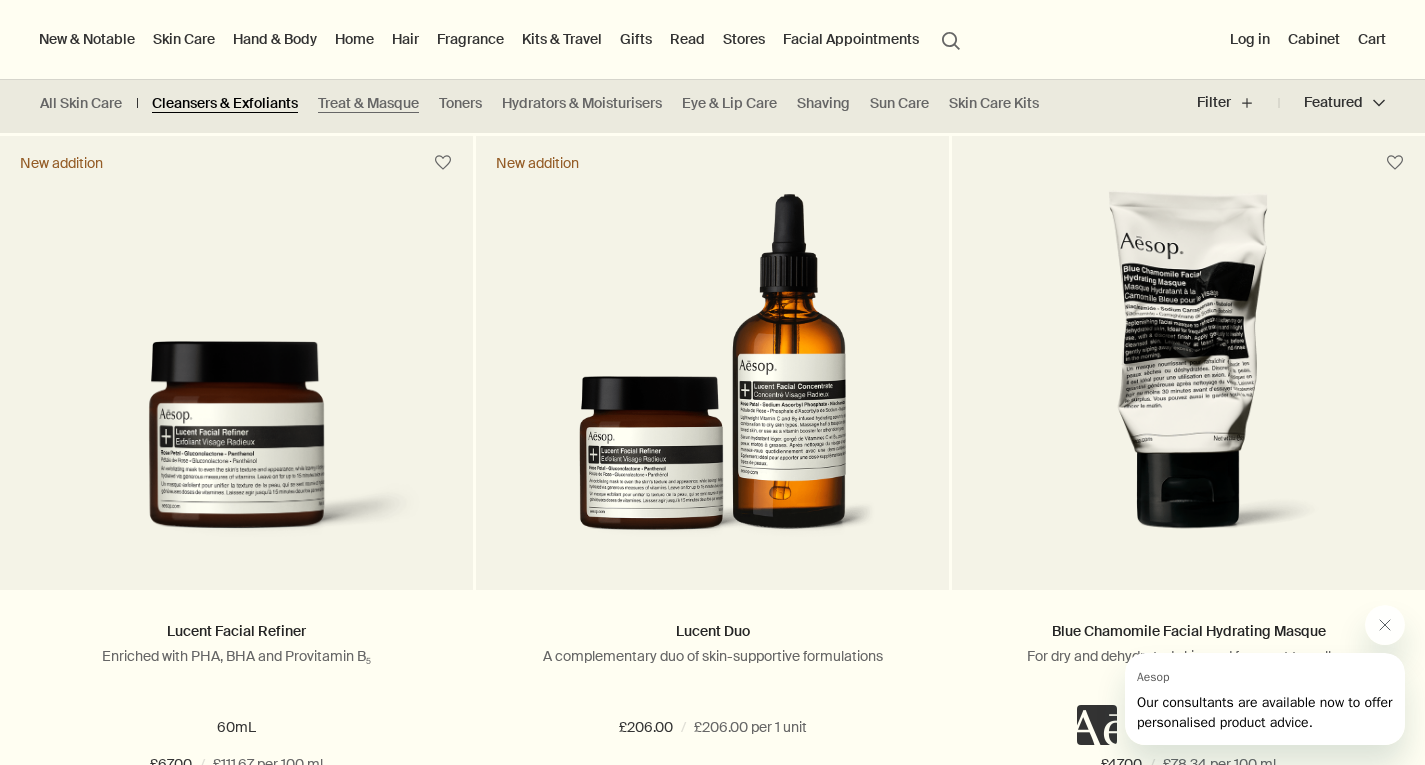 click on "Cleansers & Exfoliants" at bounding box center [225, 103] 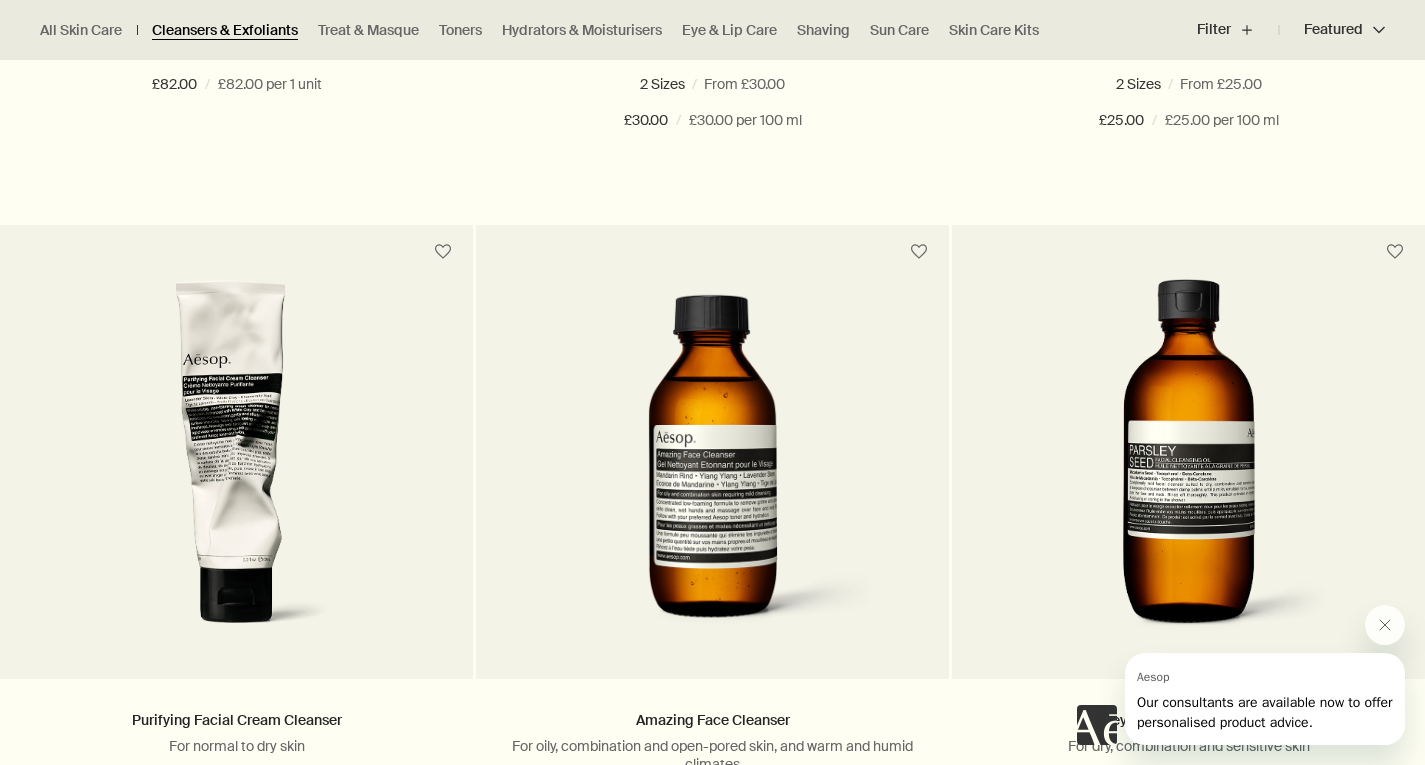 scroll, scrollTop: 1400, scrollLeft: 0, axis: vertical 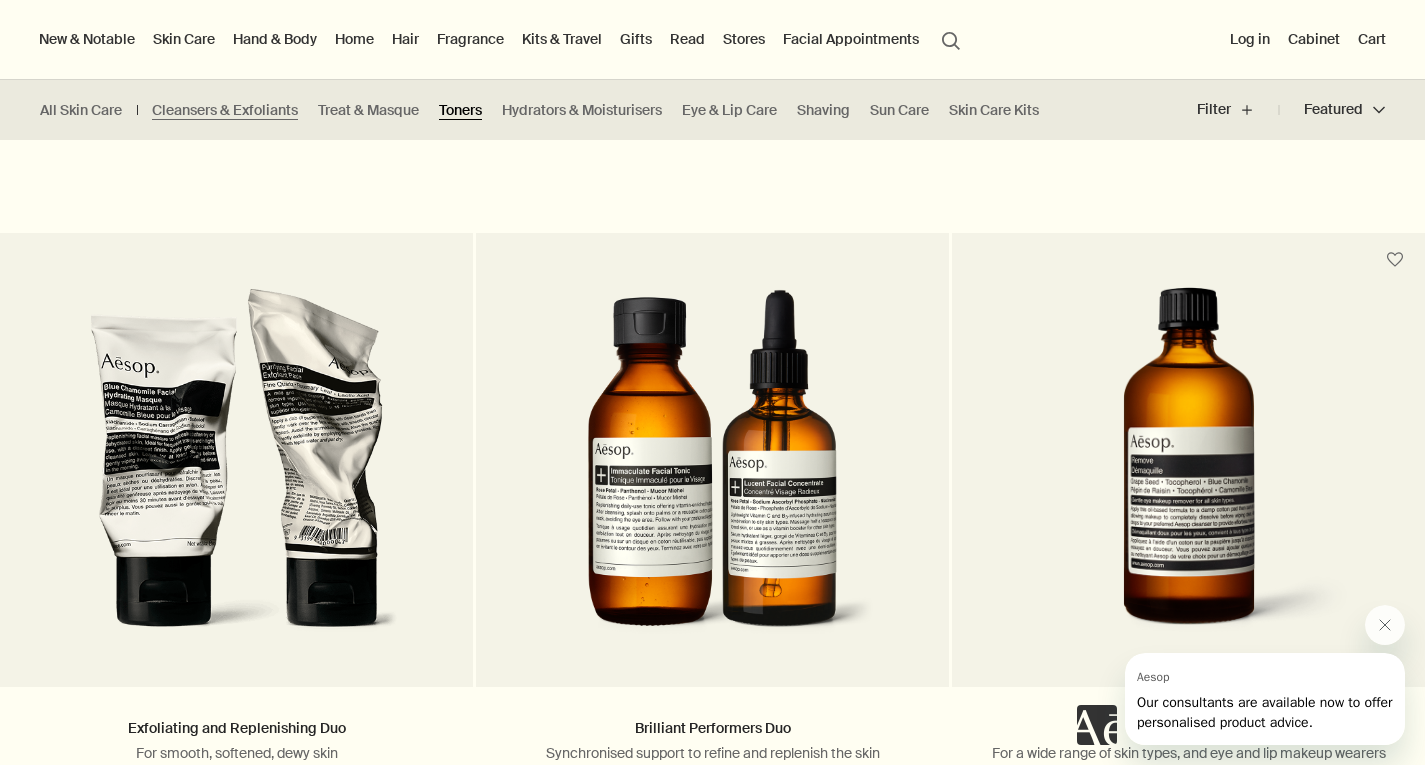 click on "Toners" at bounding box center (460, 110) 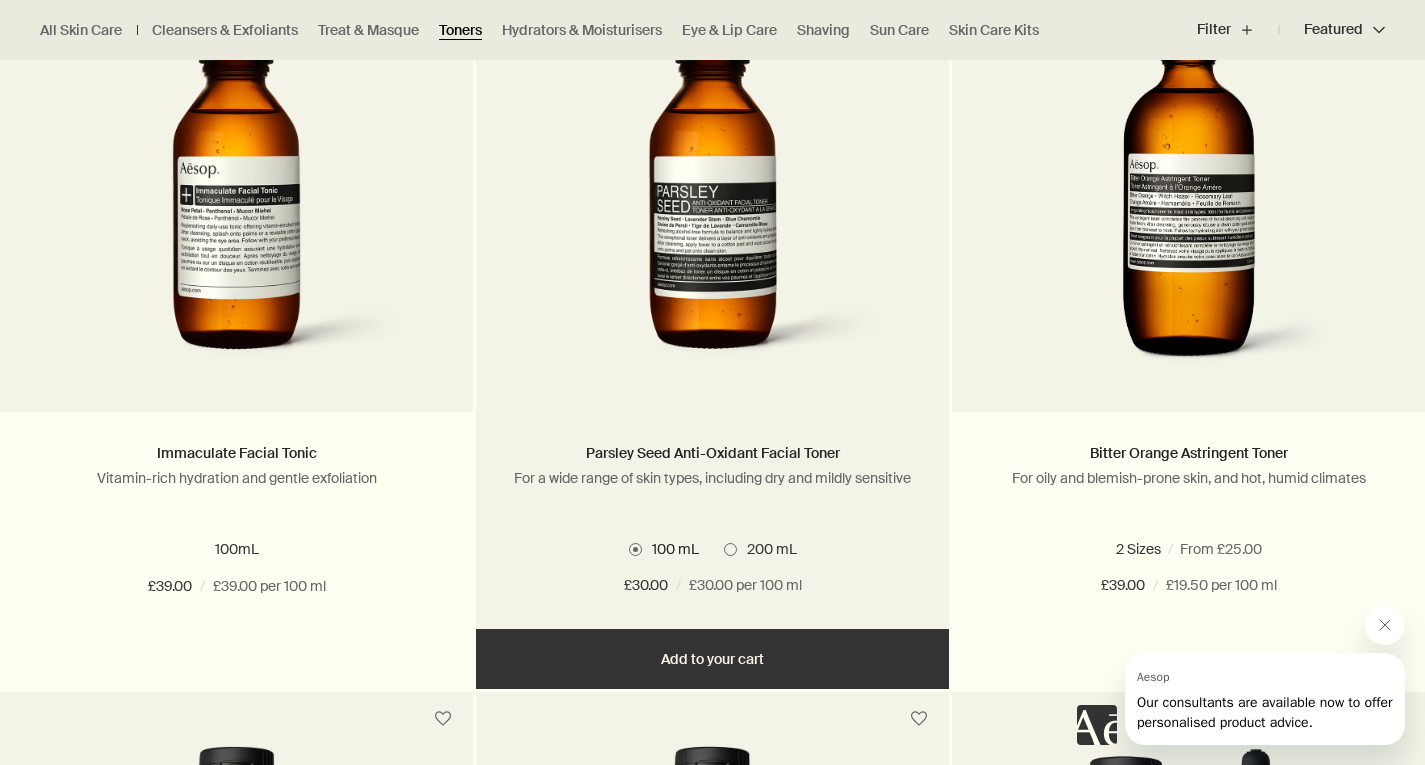 scroll, scrollTop: 700, scrollLeft: 0, axis: vertical 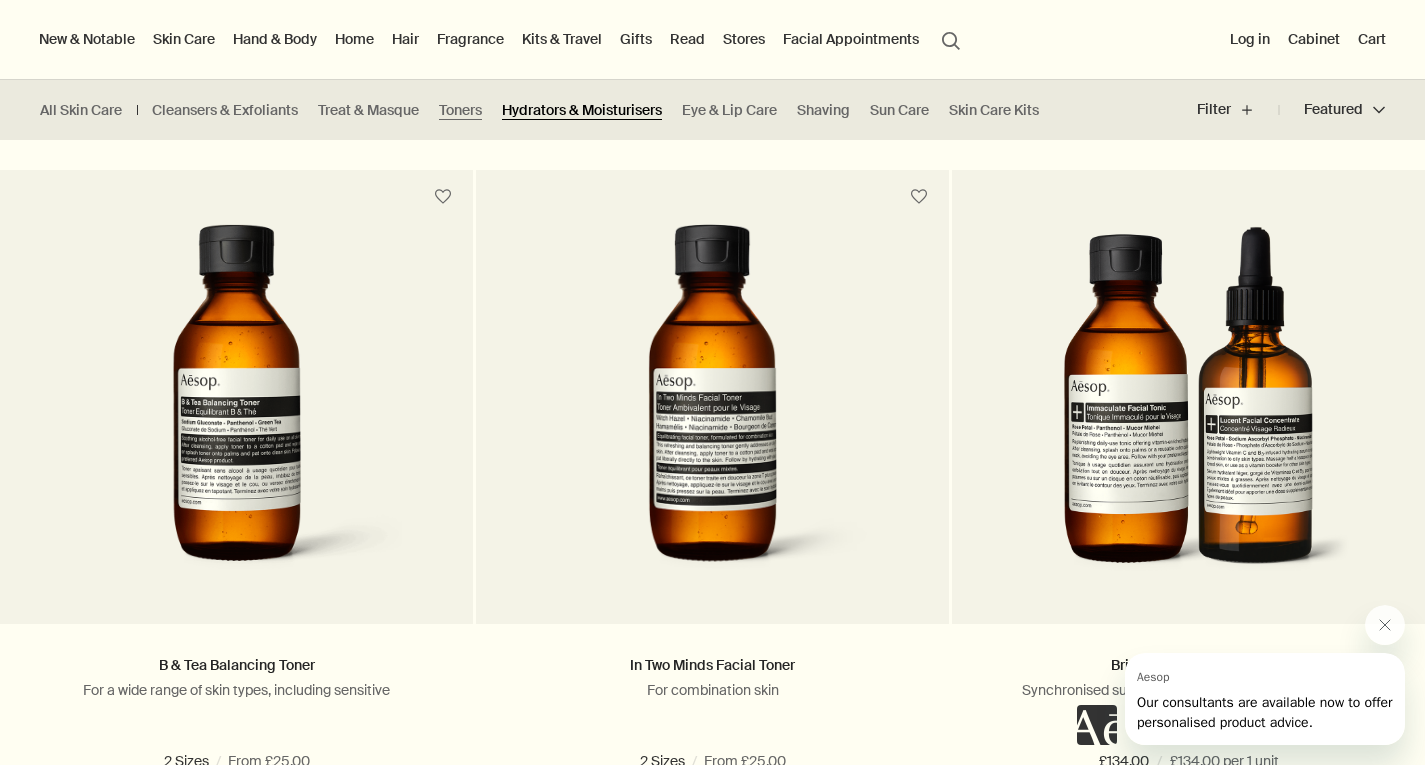 click on "Hydrators & Moisturisers" at bounding box center [582, 110] 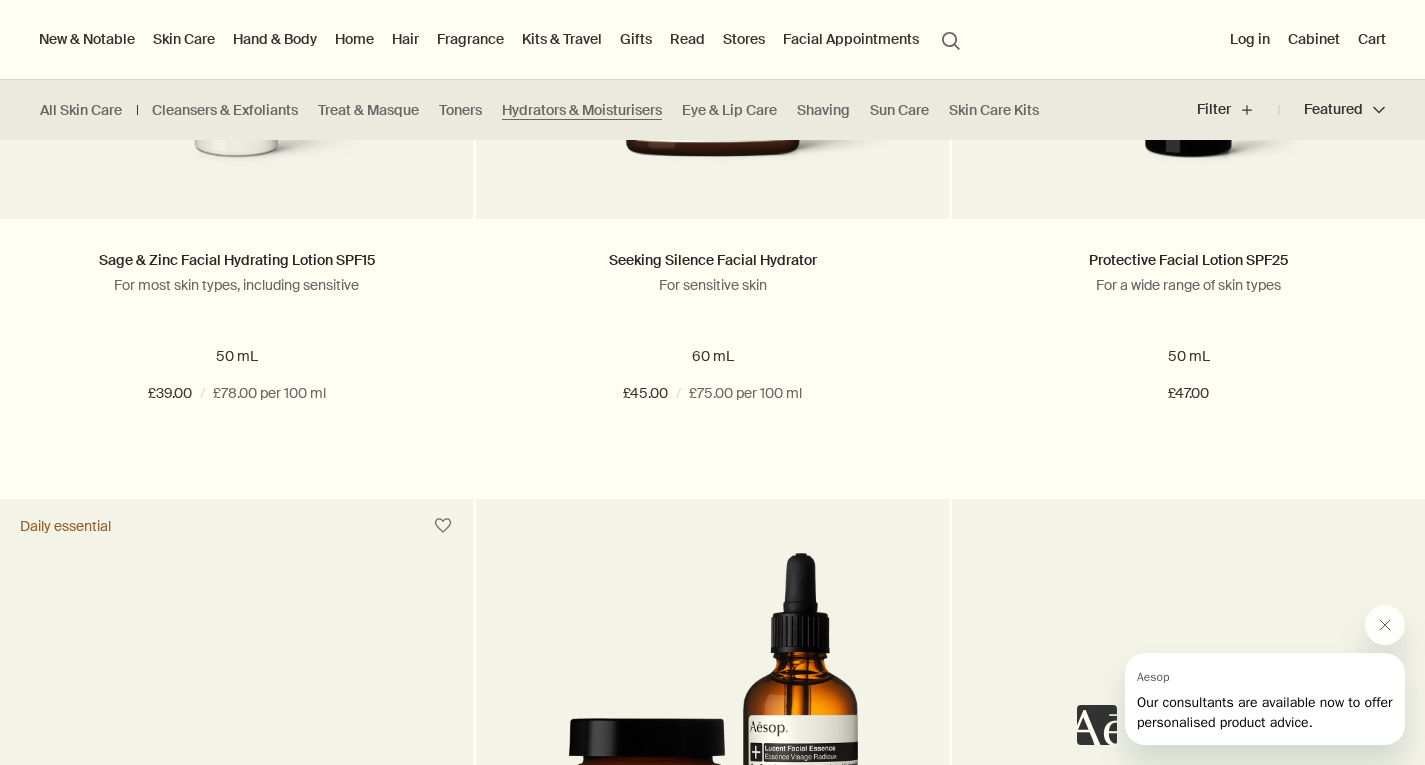 scroll, scrollTop: 3600, scrollLeft: 0, axis: vertical 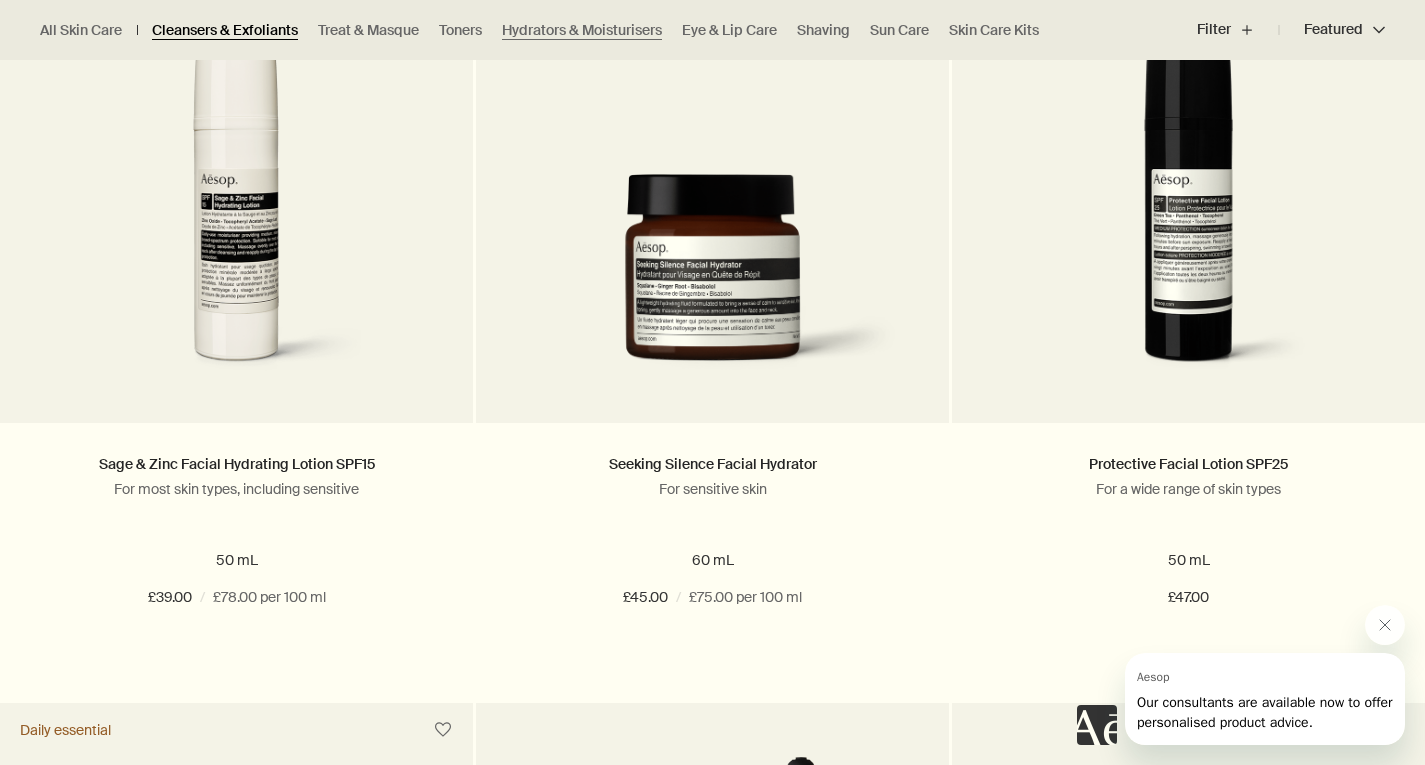 click on "Cleansers & Exfoliants" at bounding box center [225, 30] 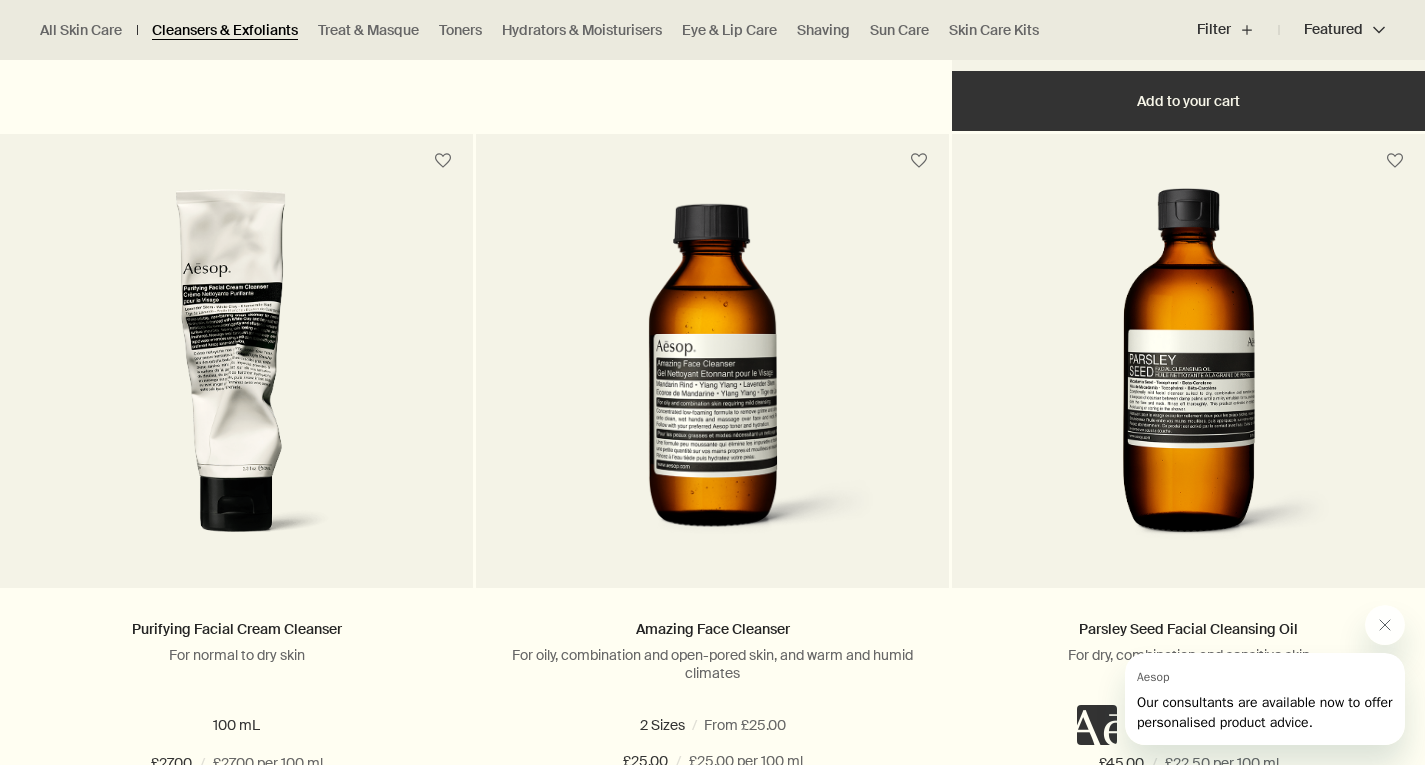 scroll, scrollTop: 1300, scrollLeft: 0, axis: vertical 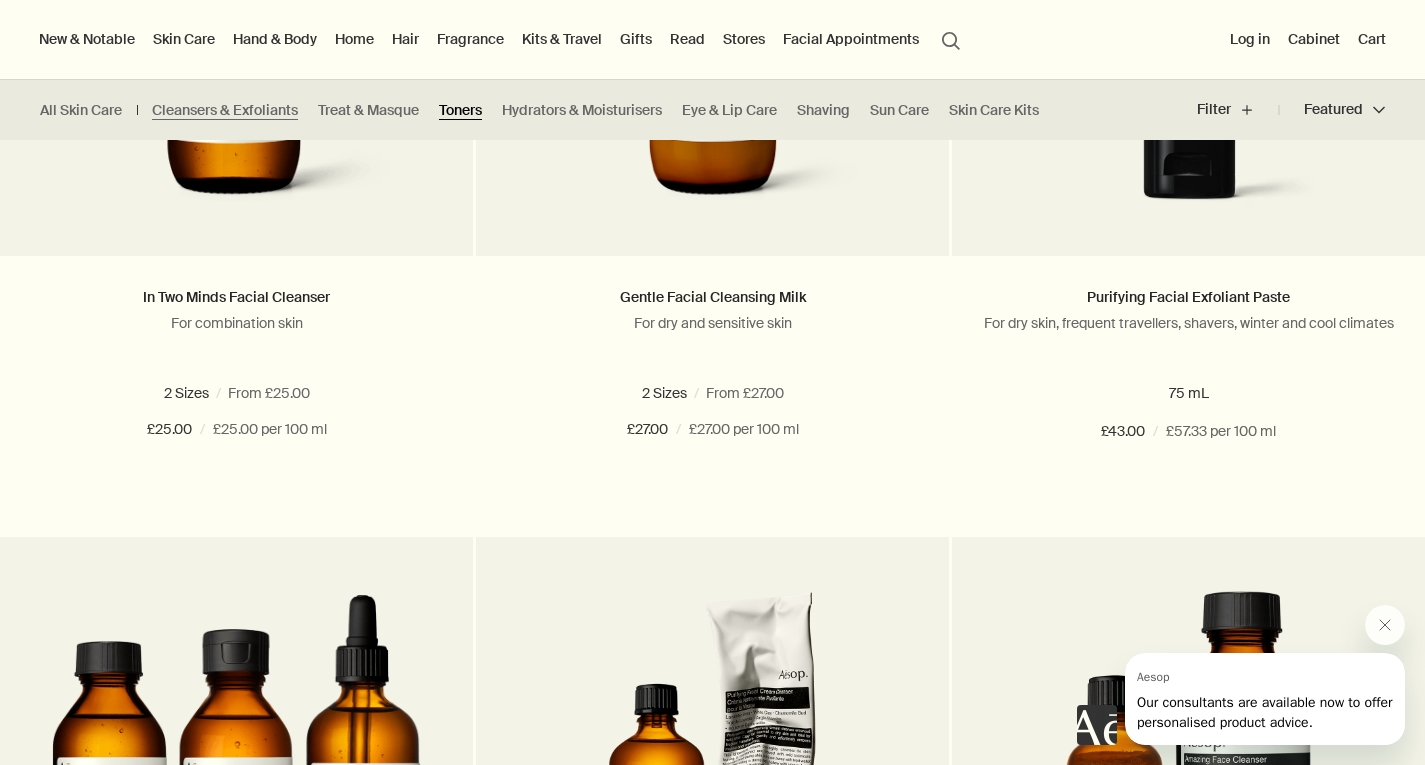 click on "Toners" at bounding box center (460, 110) 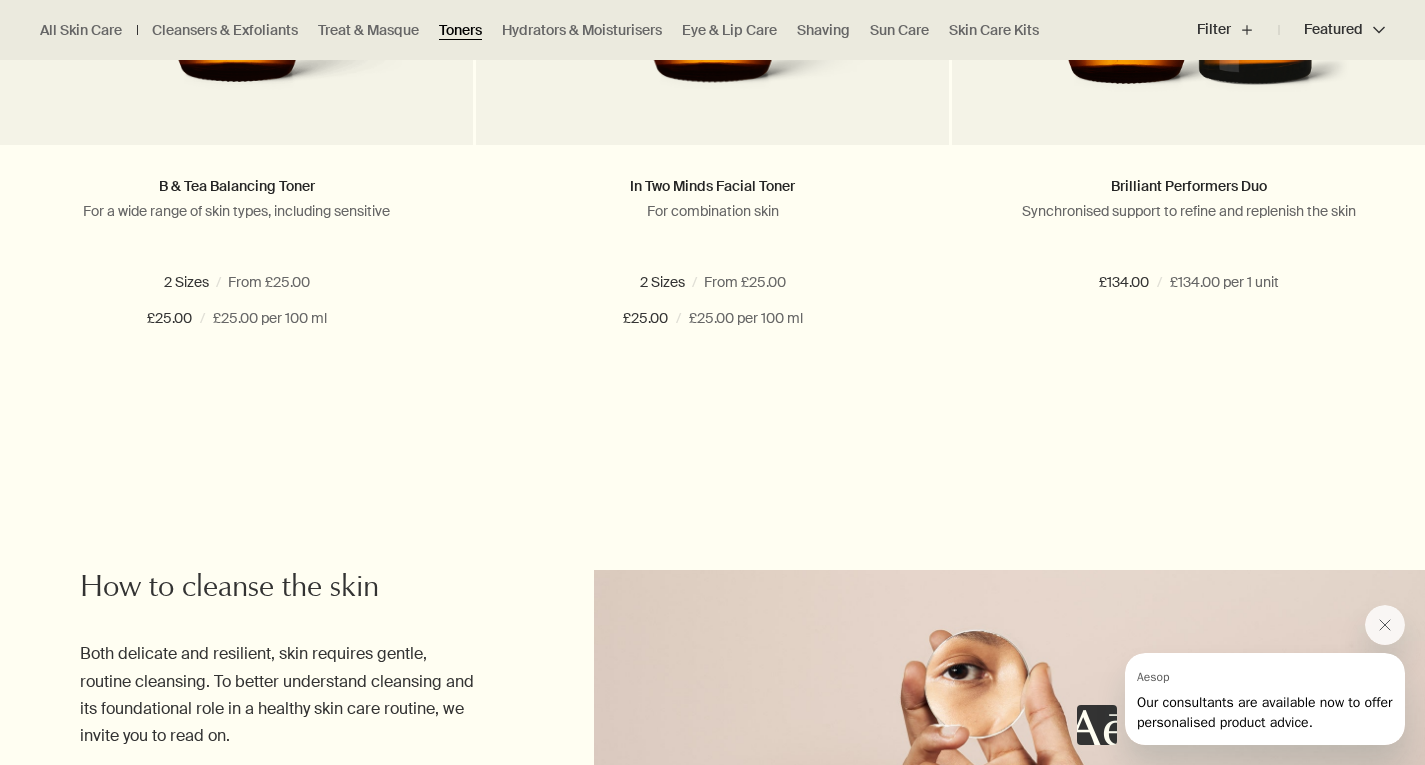 scroll, scrollTop: 1729, scrollLeft: 0, axis: vertical 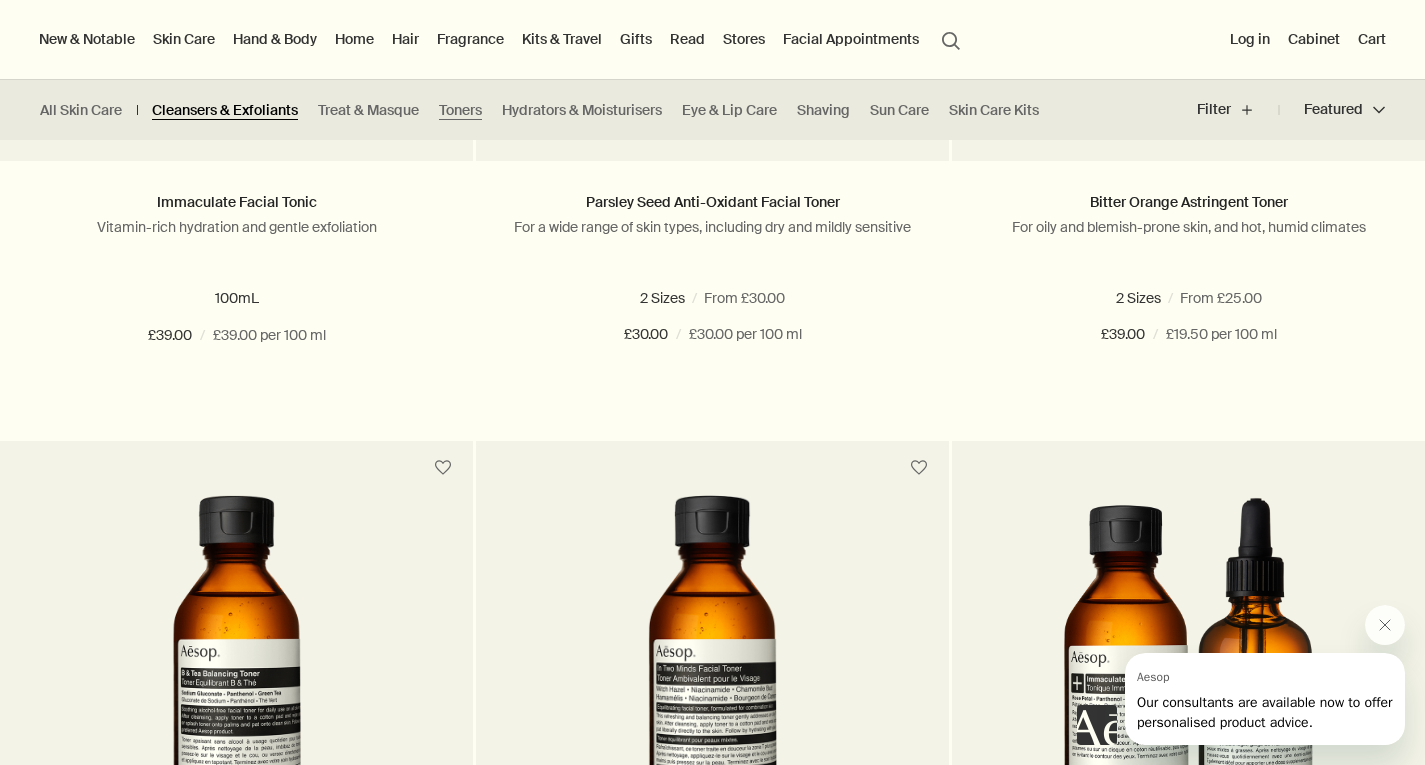 click on "Cleansers & Exfoliants" at bounding box center [225, 110] 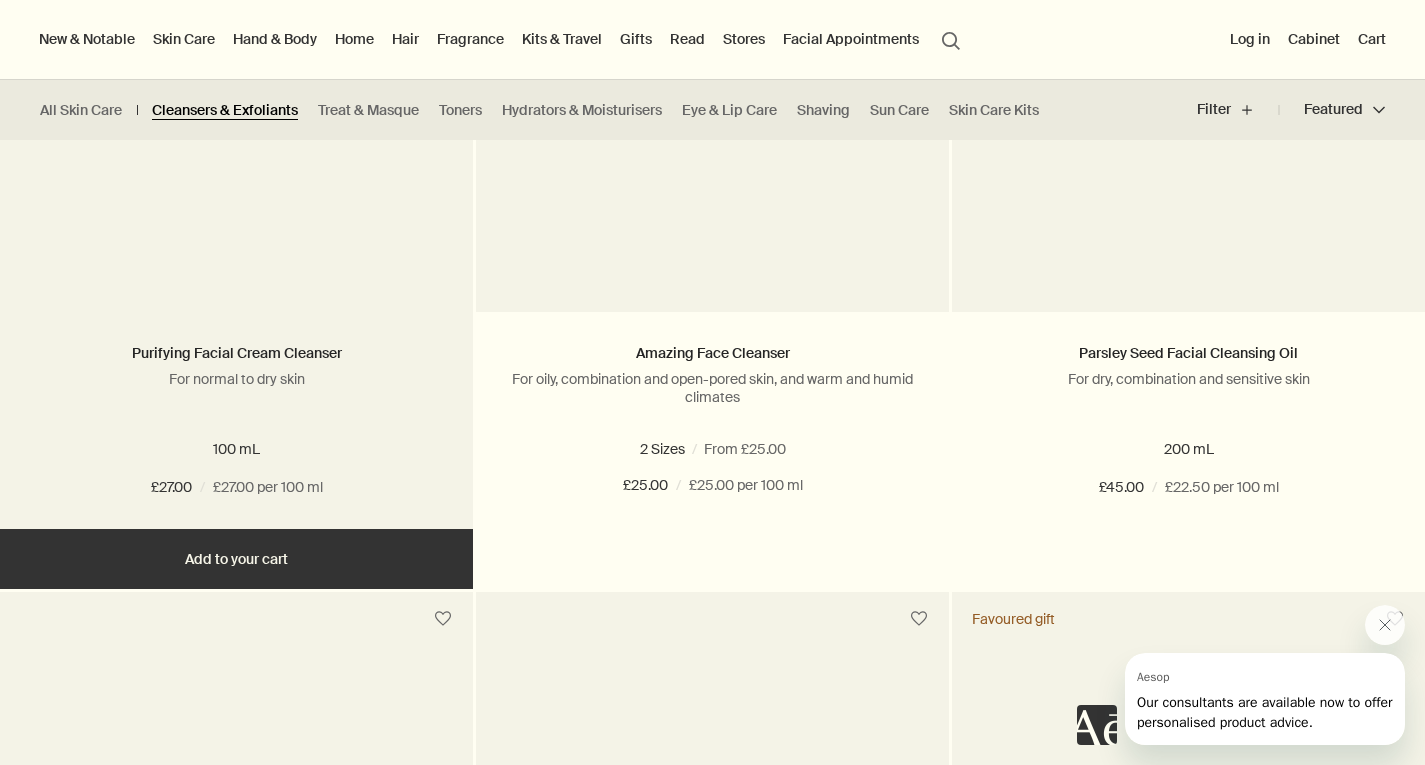 scroll, scrollTop: 0, scrollLeft: 0, axis: both 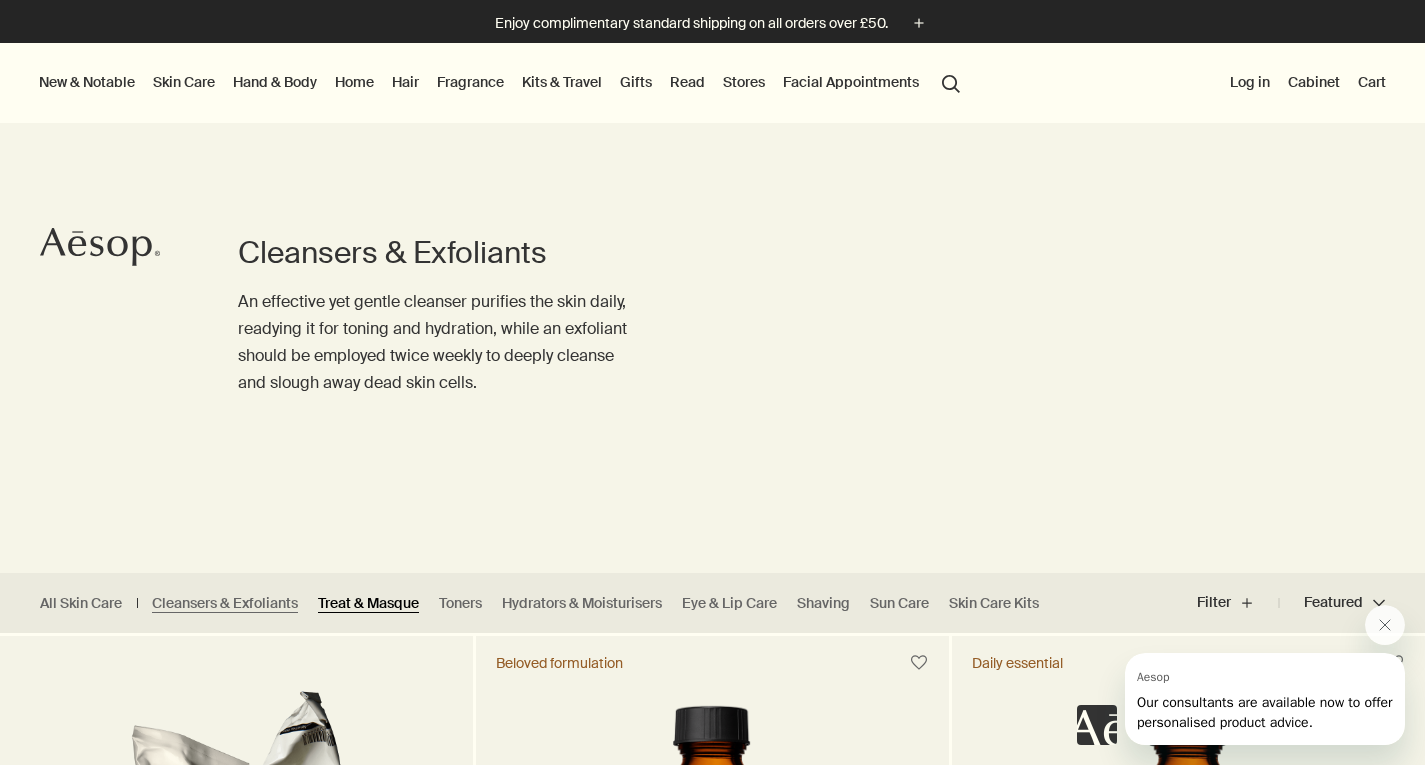 click on "Treat & Masque" at bounding box center (368, 603) 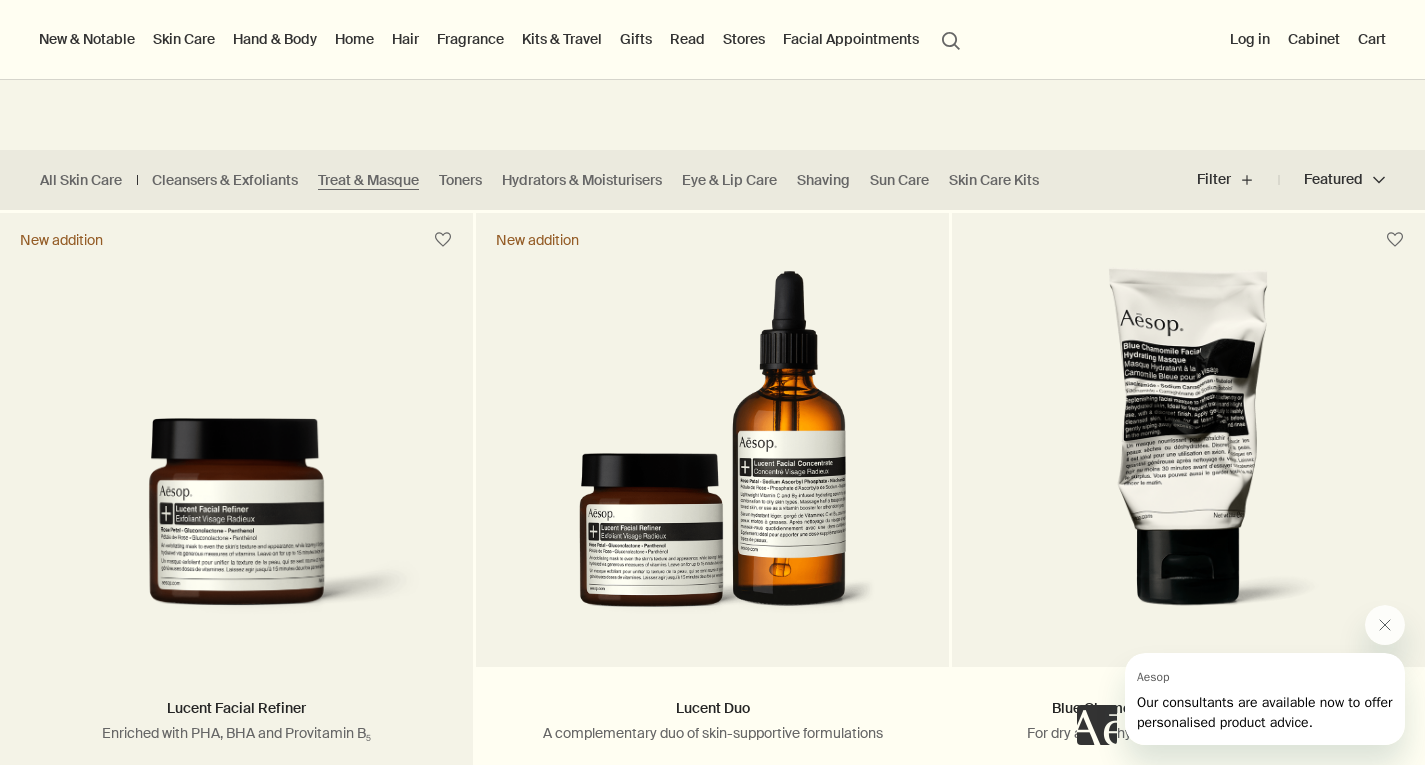 scroll, scrollTop: 400, scrollLeft: 0, axis: vertical 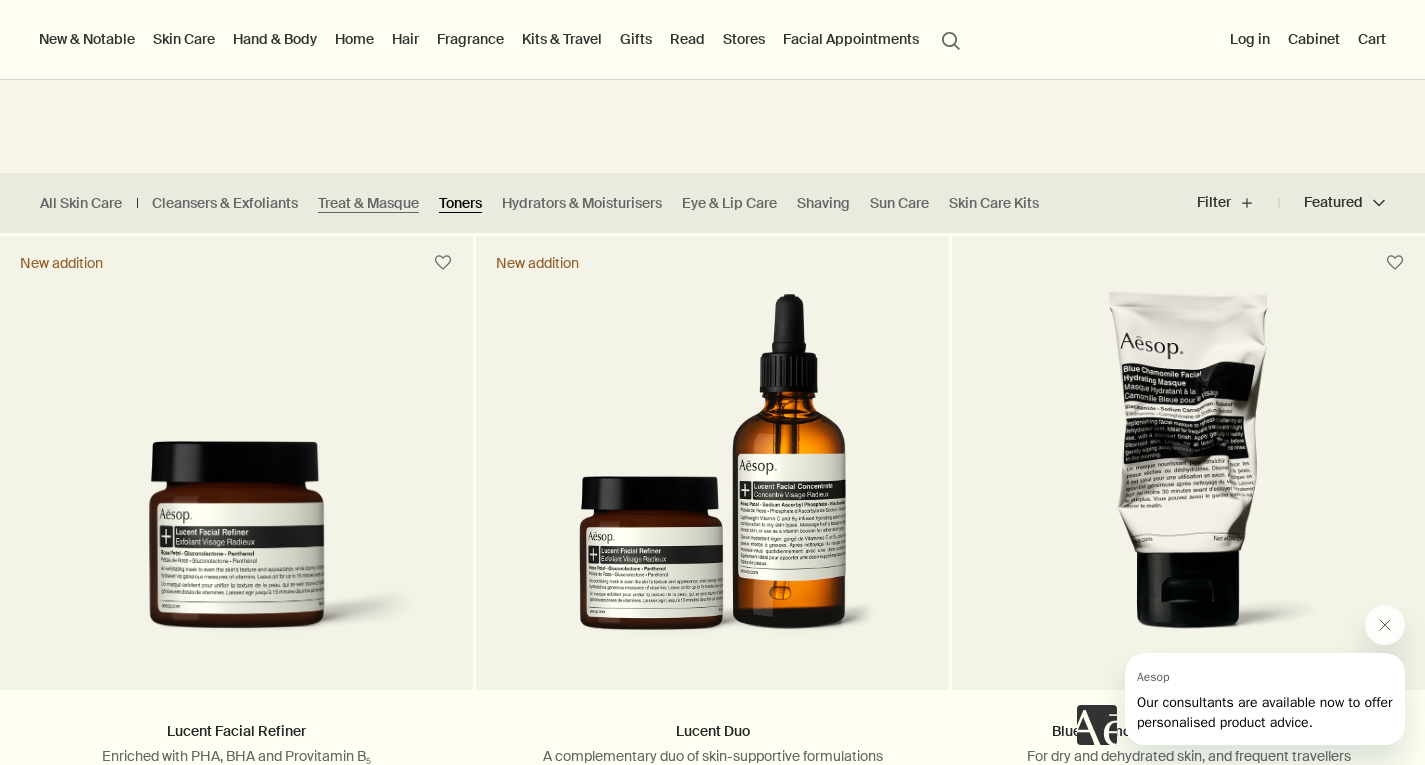 click on "Toners" at bounding box center (460, 203) 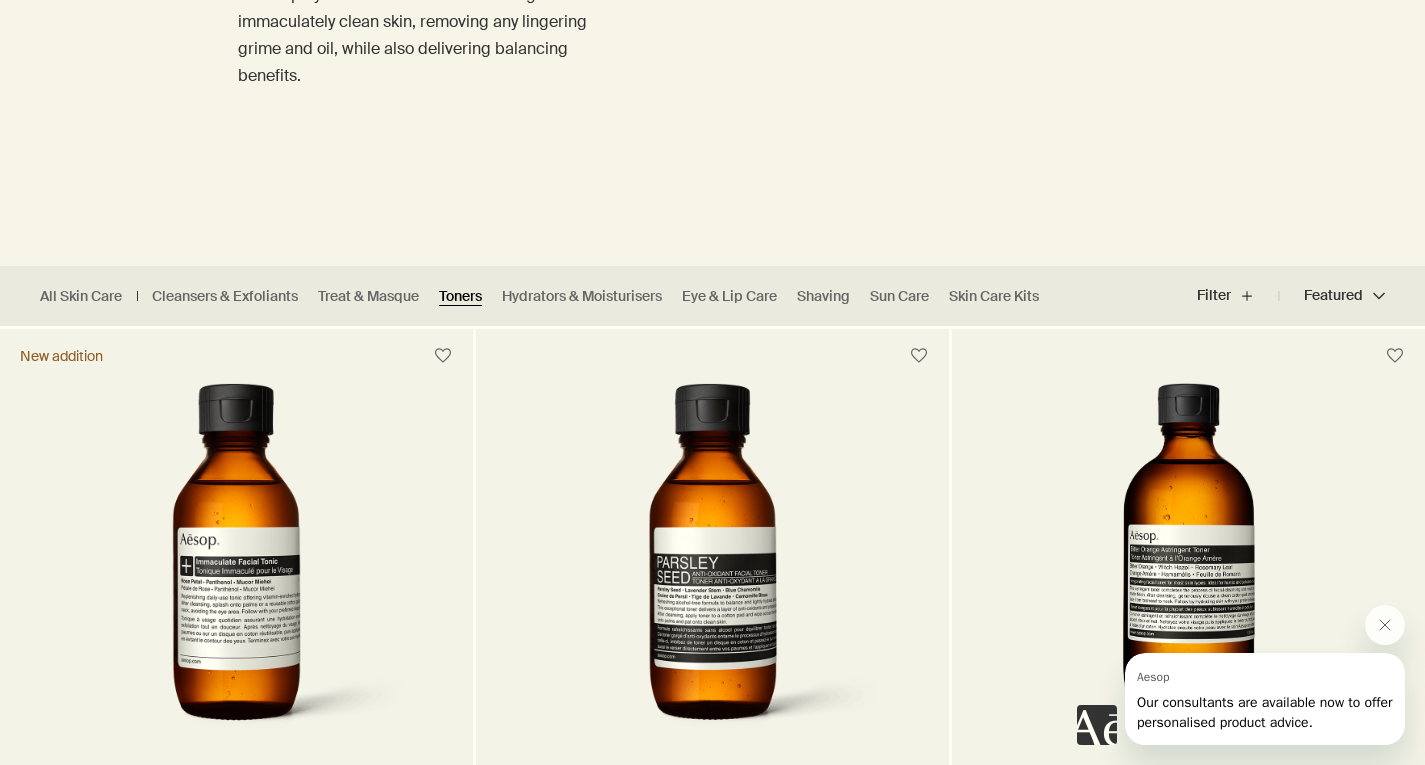 scroll, scrollTop: 400, scrollLeft: 0, axis: vertical 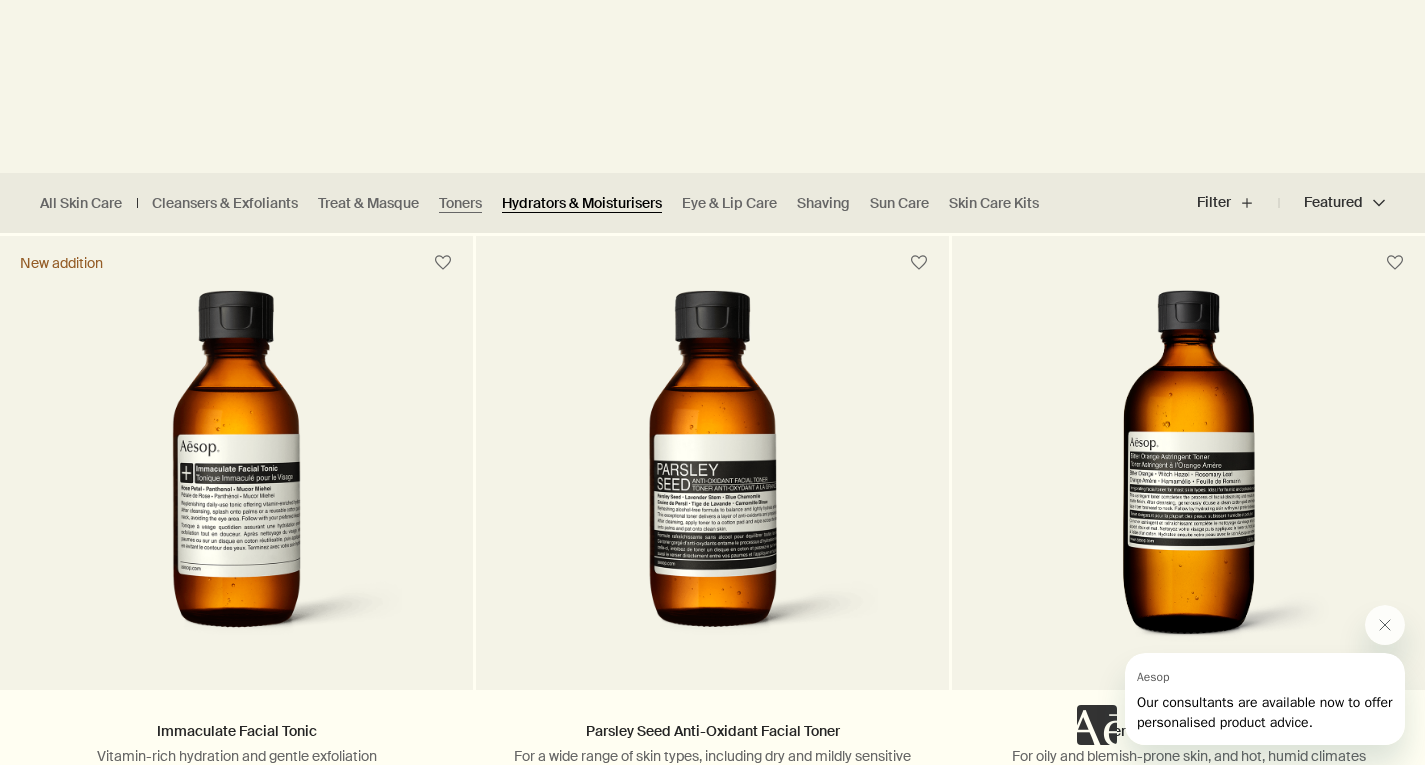 click on "Hydrators & Moisturisers" at bounding box center (582, 203) 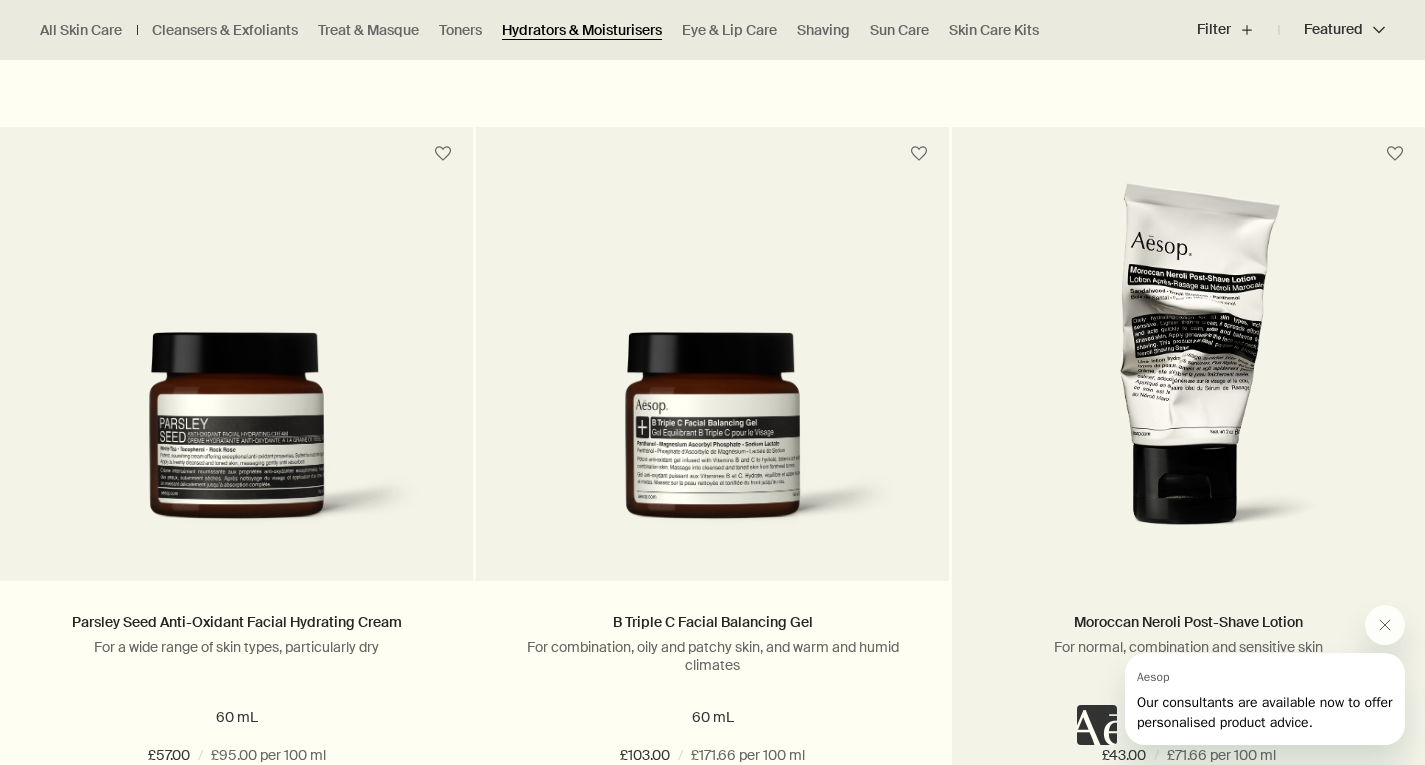 scroll, scrollTop: 2100, scrollLeft: 0, axis: vertical 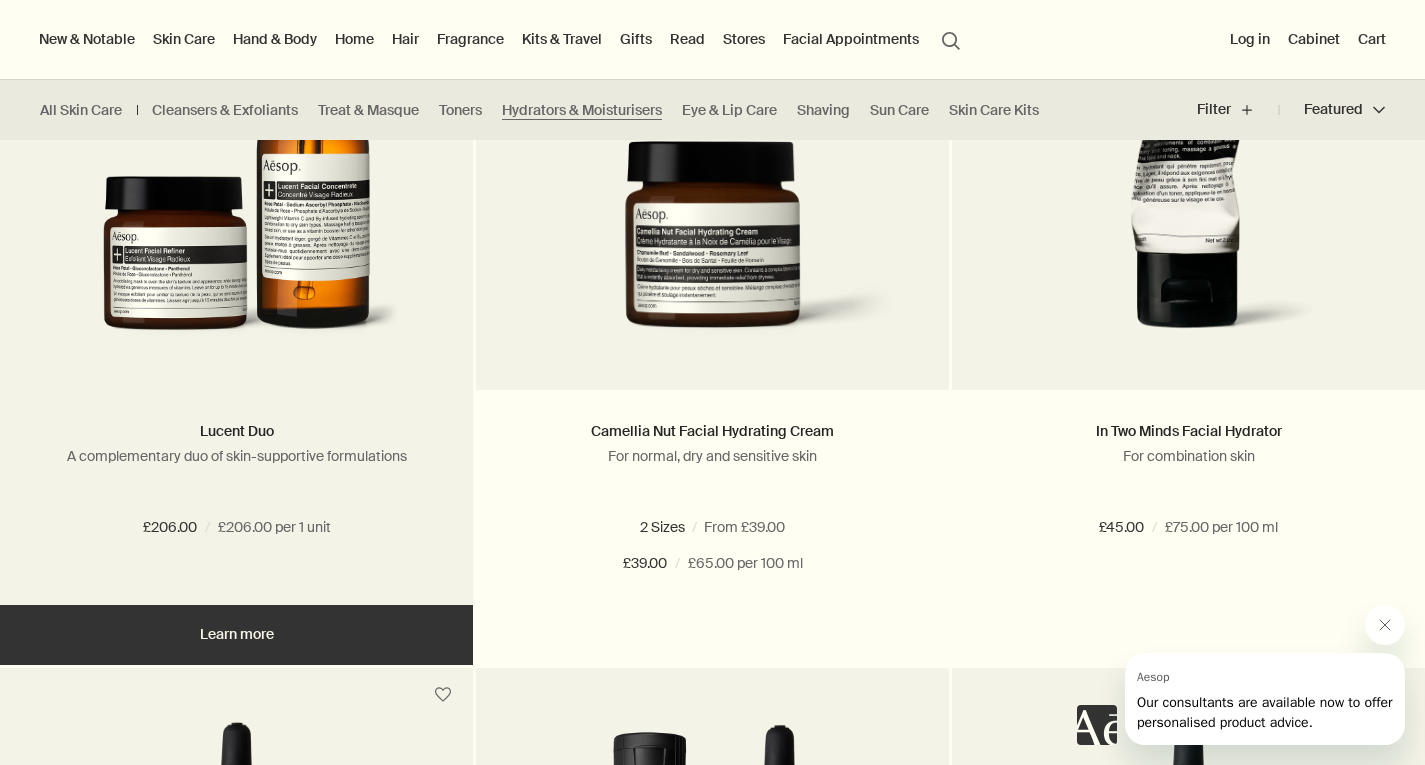 drag, startPoint x: 261, startPoint y: 279, endPoint x: 274, endPoint y: 239, distance: 42.059483 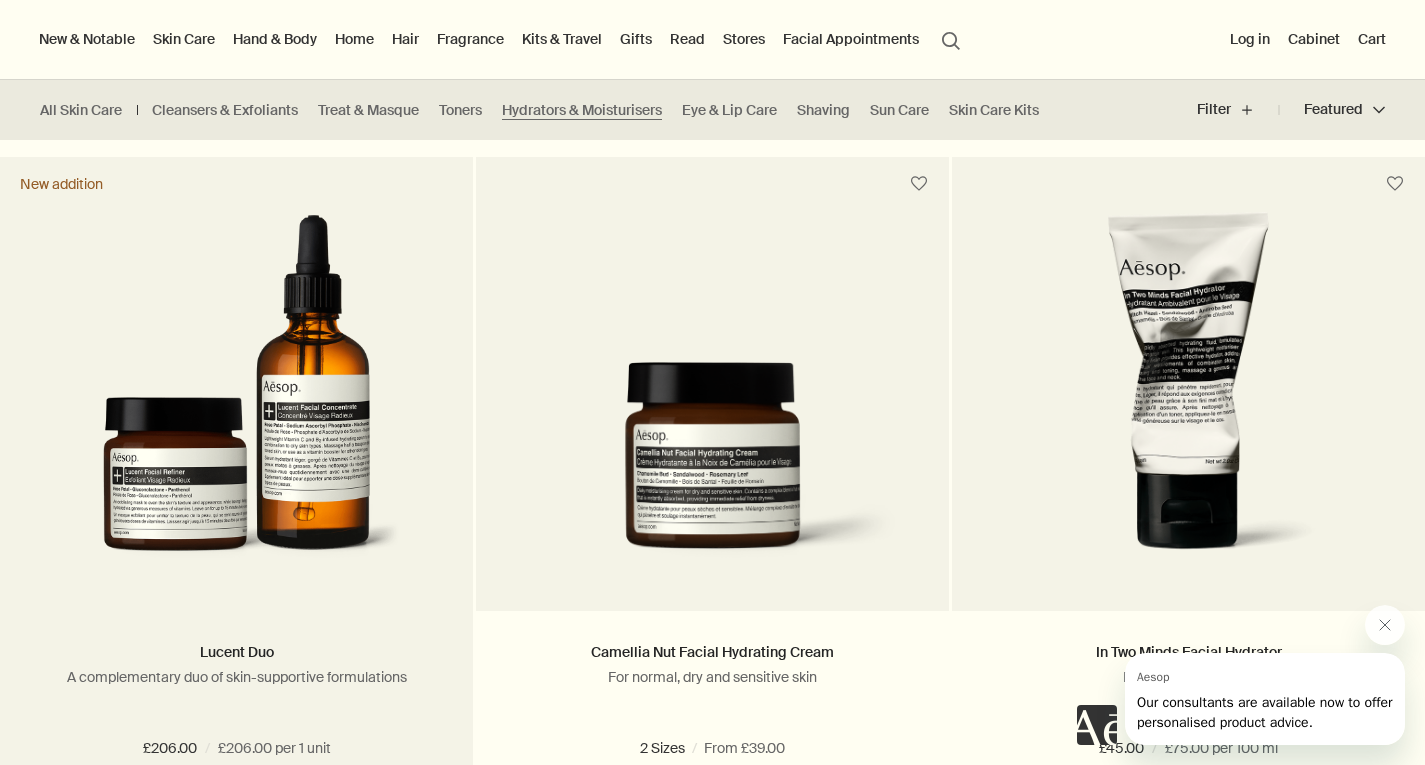 scroll, scrollTop: 400, scrollLeft: 0, axis: vertical 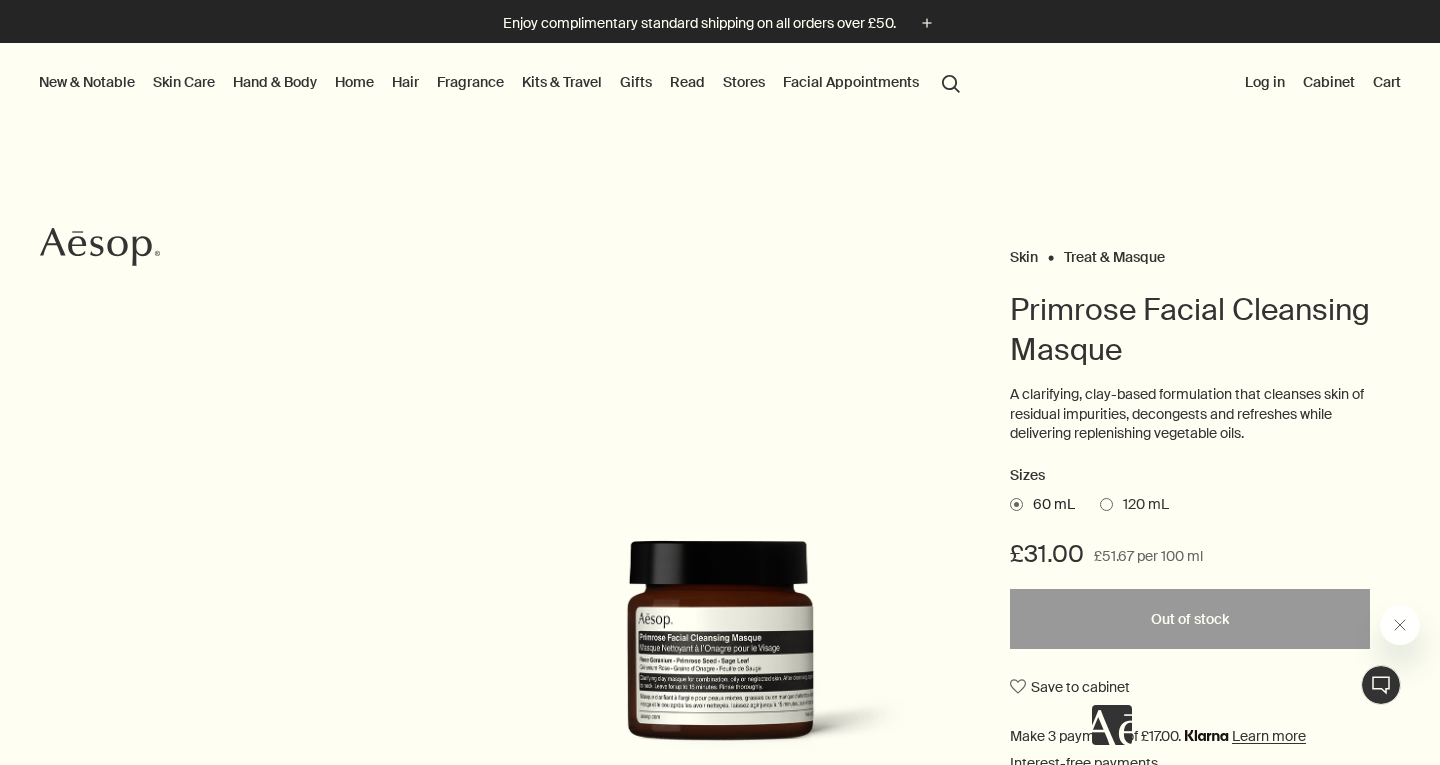 click on "search Search" at bounding box center (951, 82) 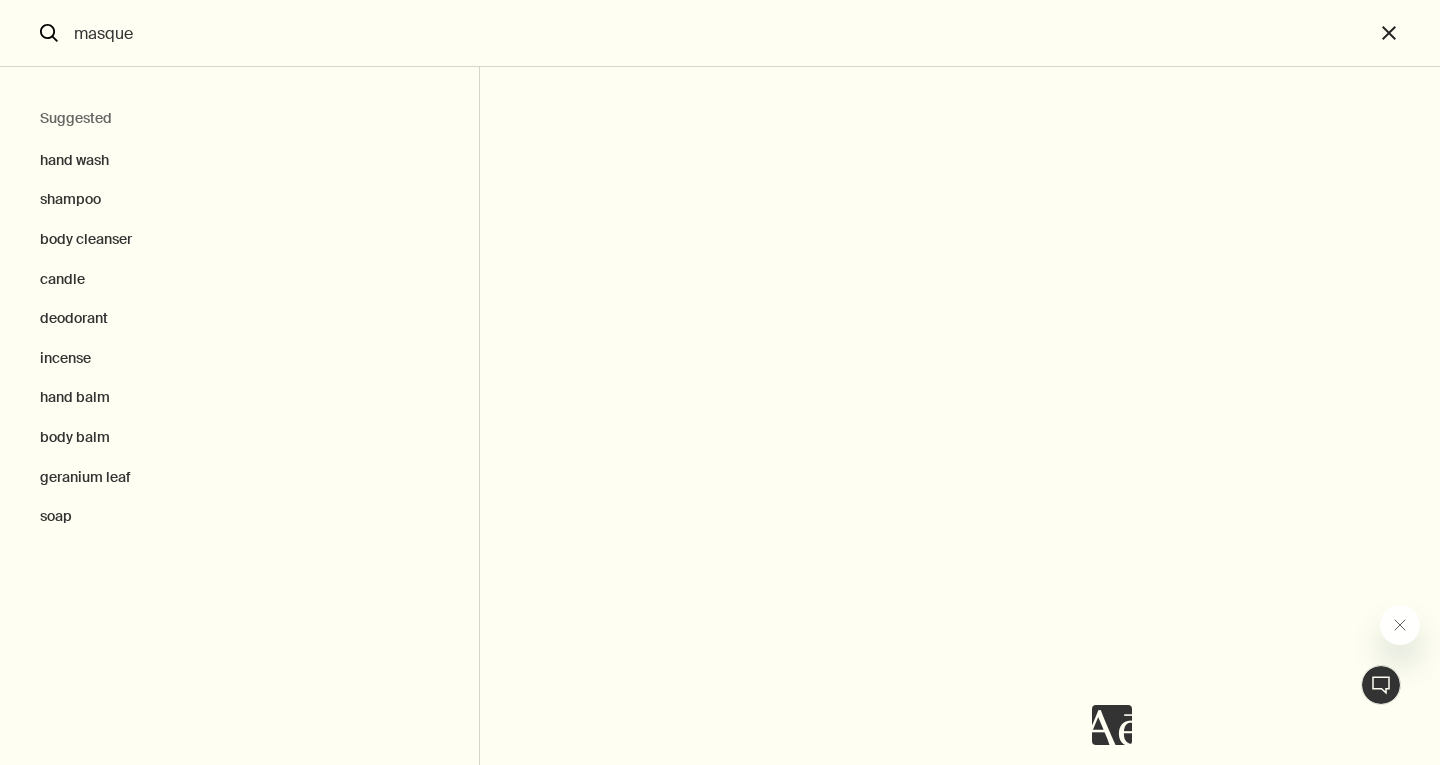 type on "masque" 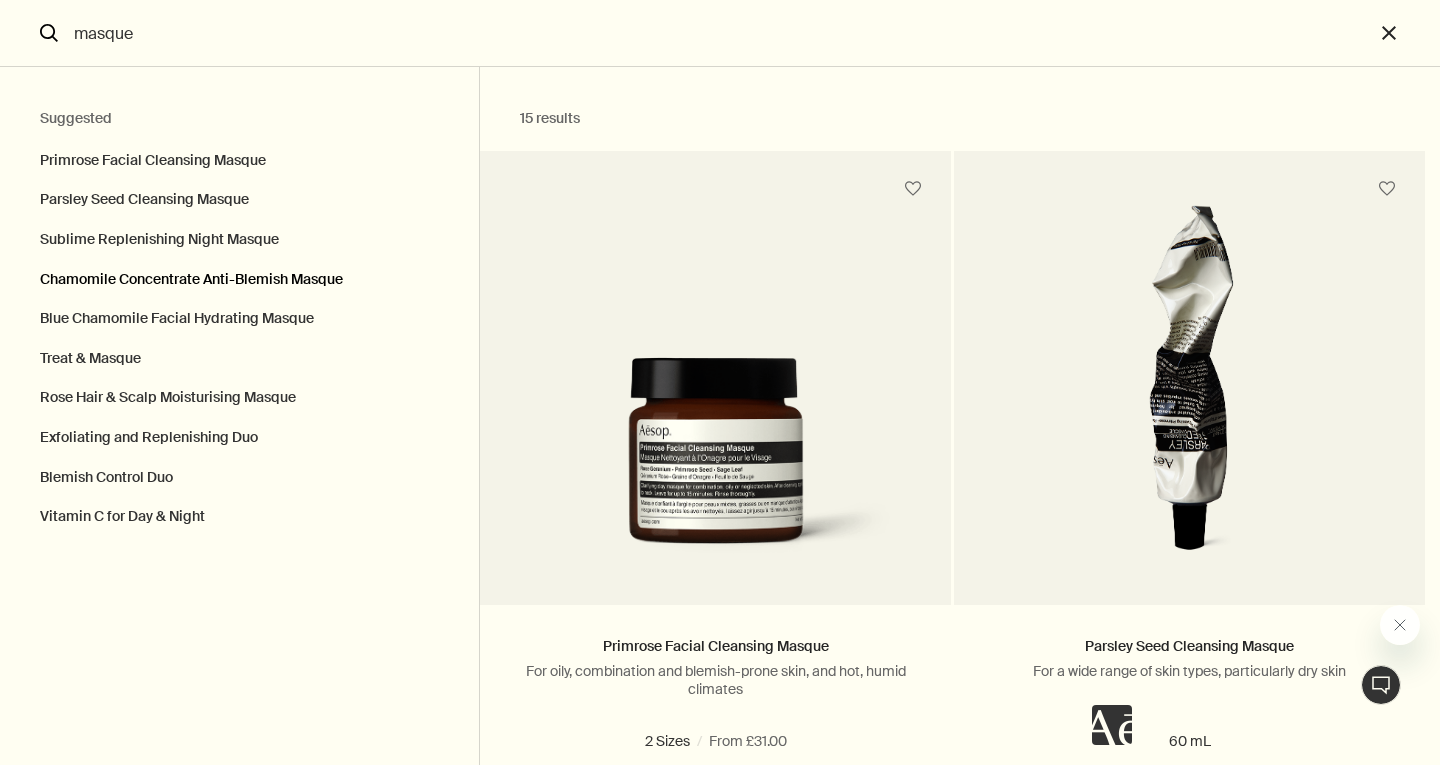 click on "Chamomile Concentrate Anti-Blemish Masque" at bounding box center [239, 156] 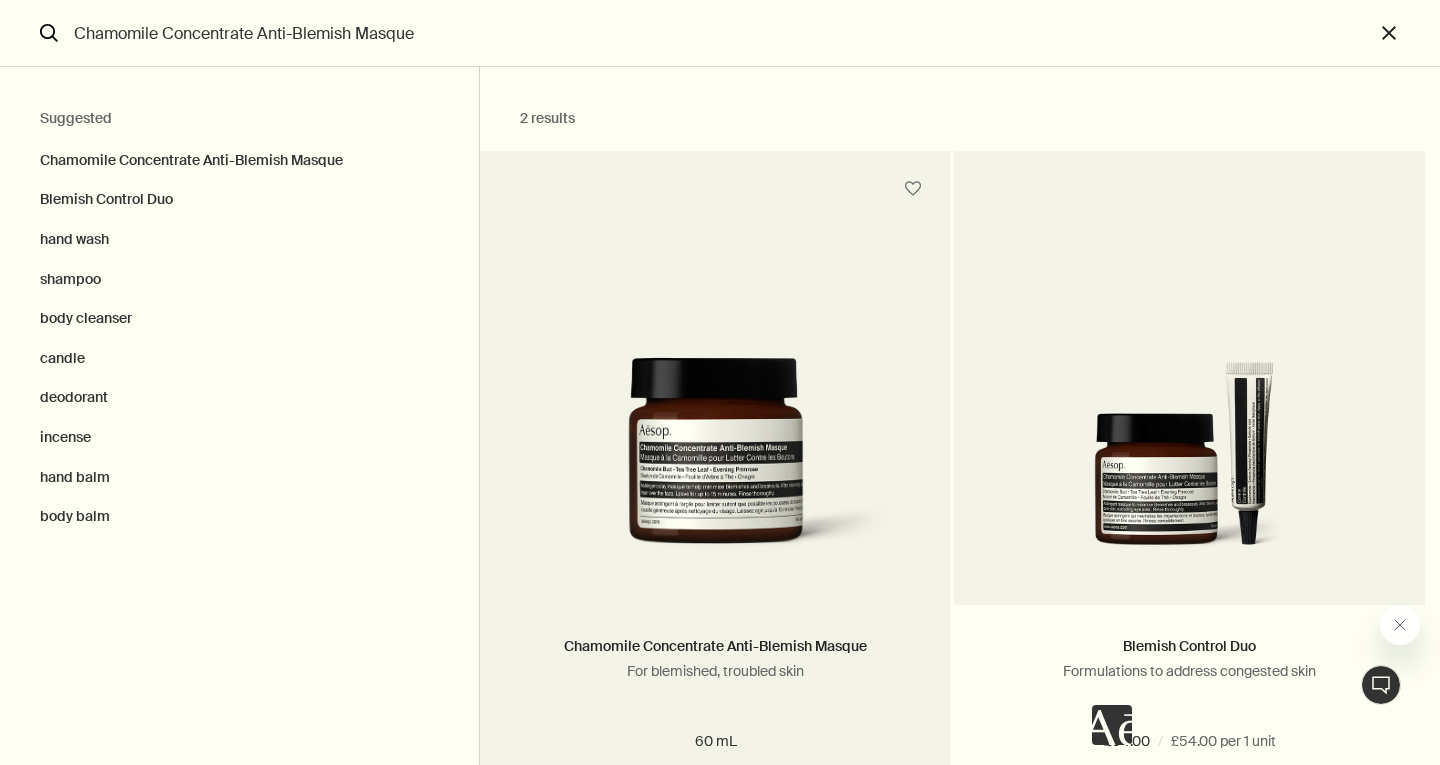 scroll, scrollTop: 100, scrollLeft: 0, axis: vertical 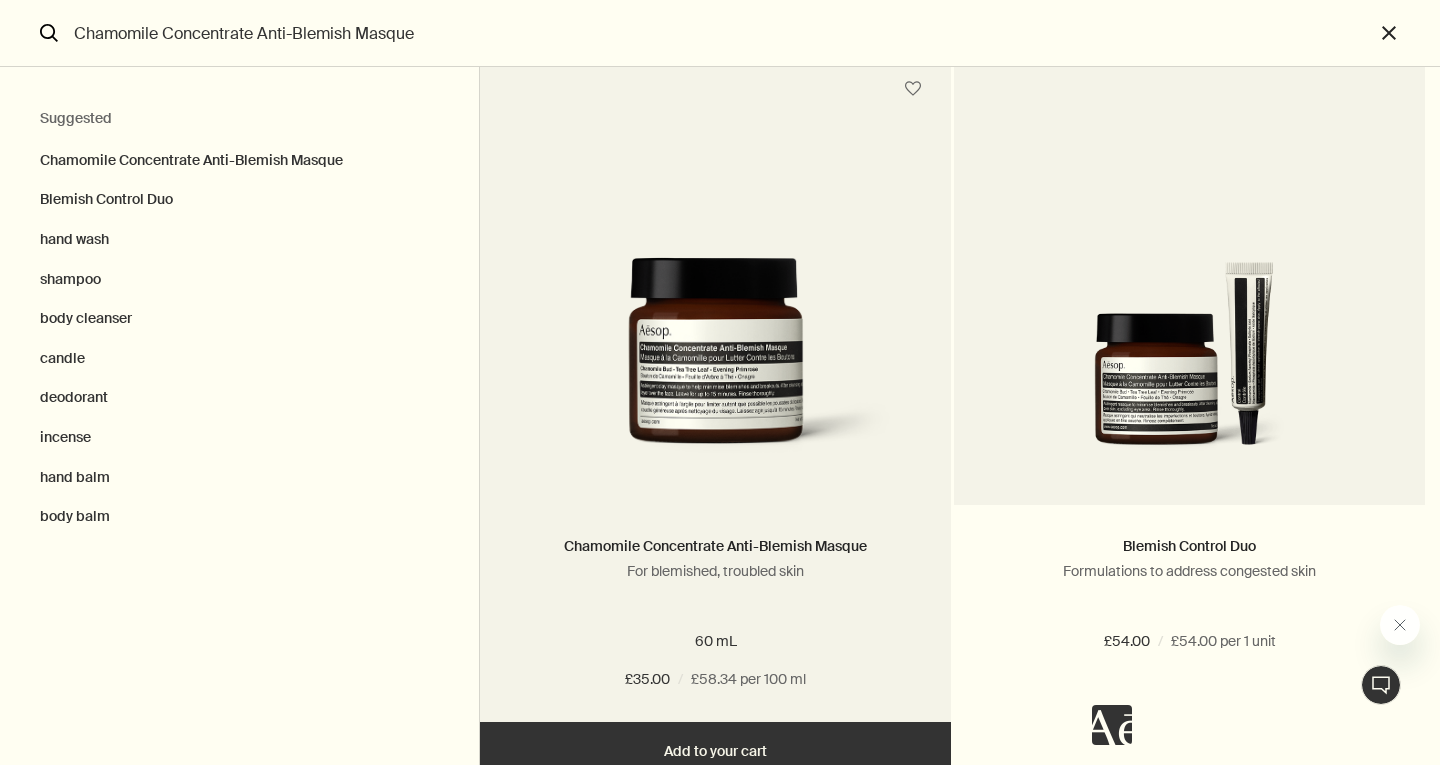 click at bounding box center [715, 366] 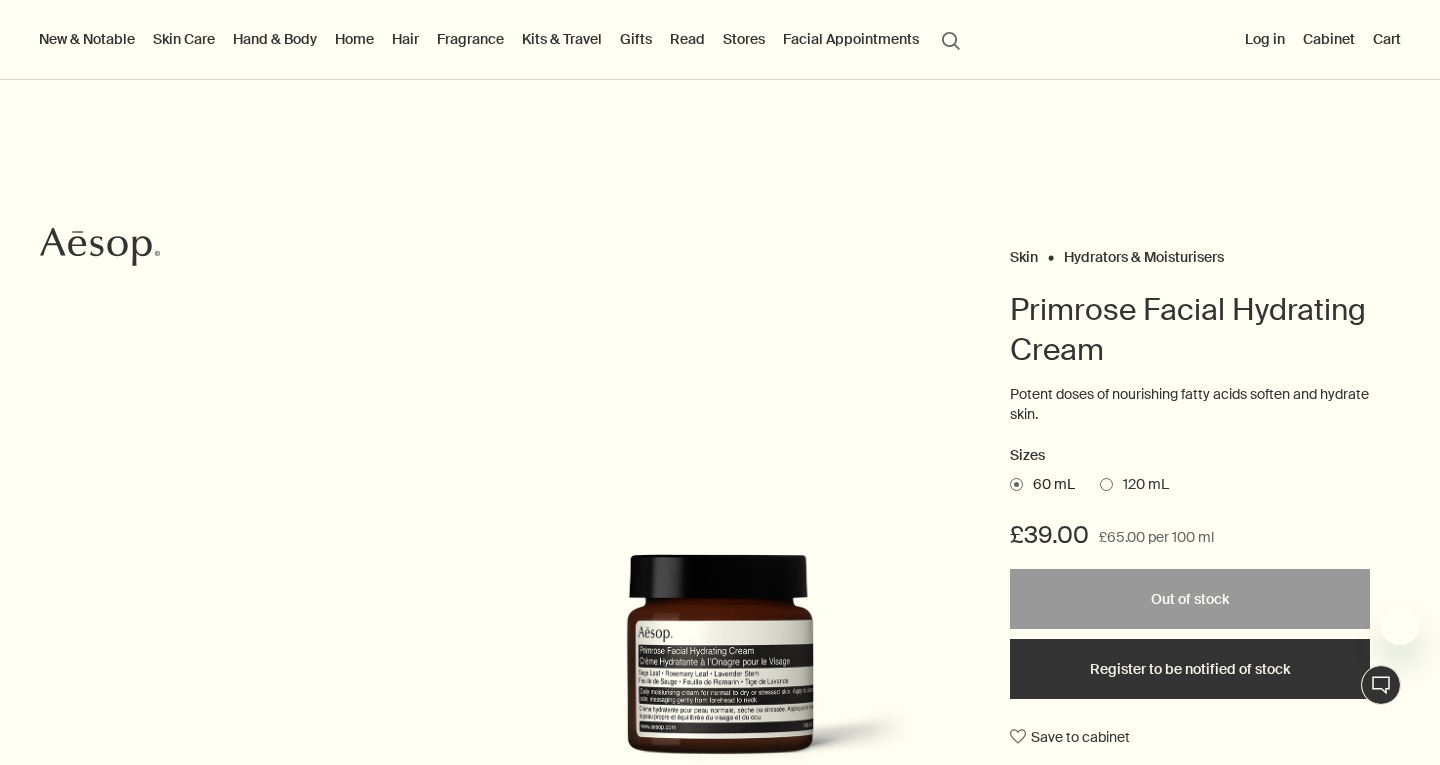 scroll, scrollTop: 0, scrollLeft: 0, axis: both 